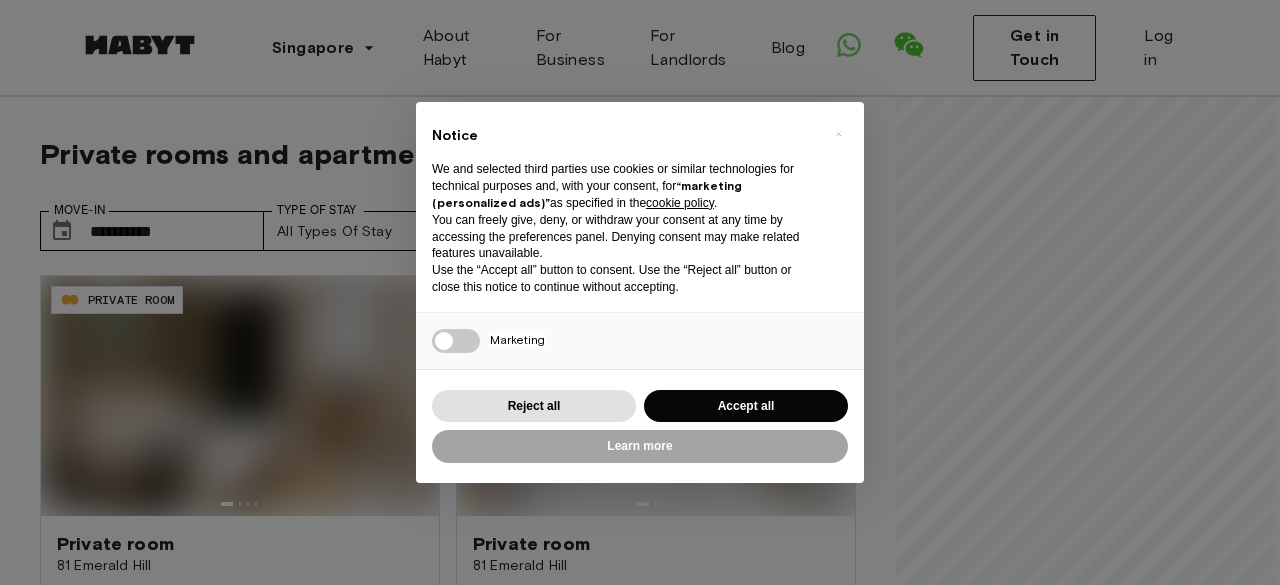 scroll, scrollTop: 0, scrollLeft: 0, axis: both 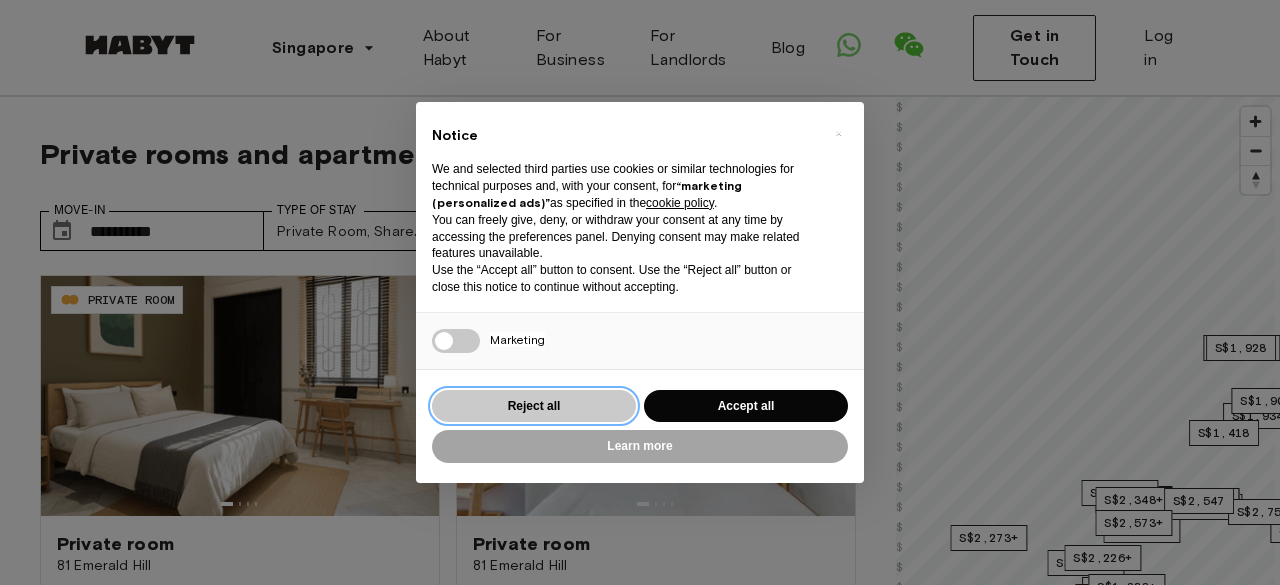 click on "Reject all" at bounding box center [534, 406] 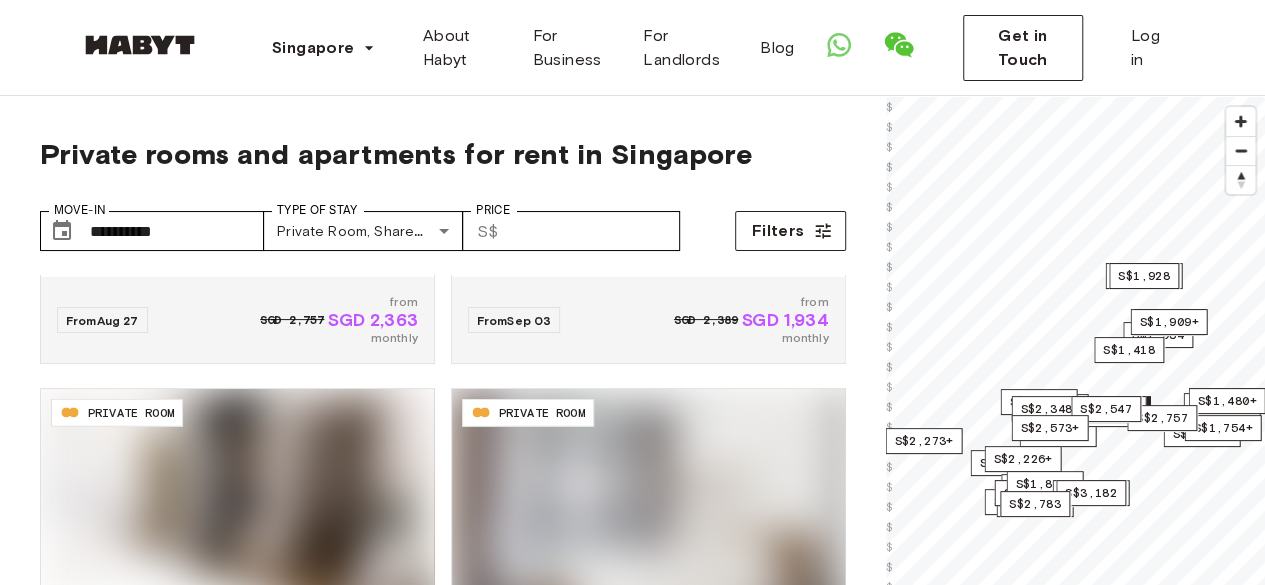 scroll, scrollTop: 2700, scrollLeft: 0, axis: vertical 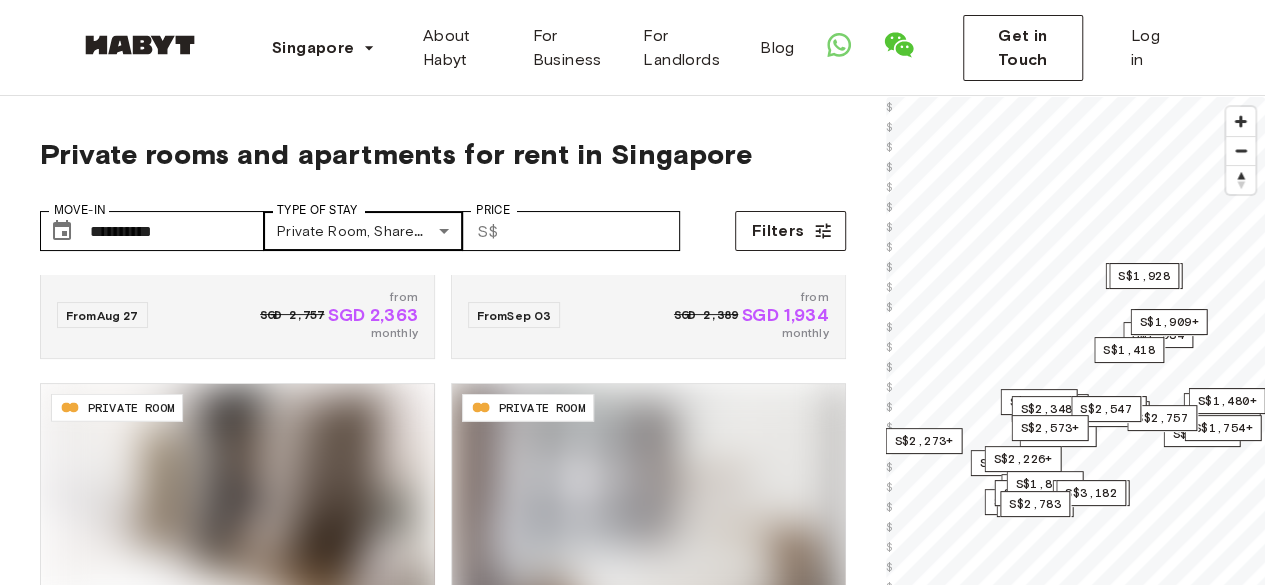 click on "**********" at bounding box center [632, 2332] 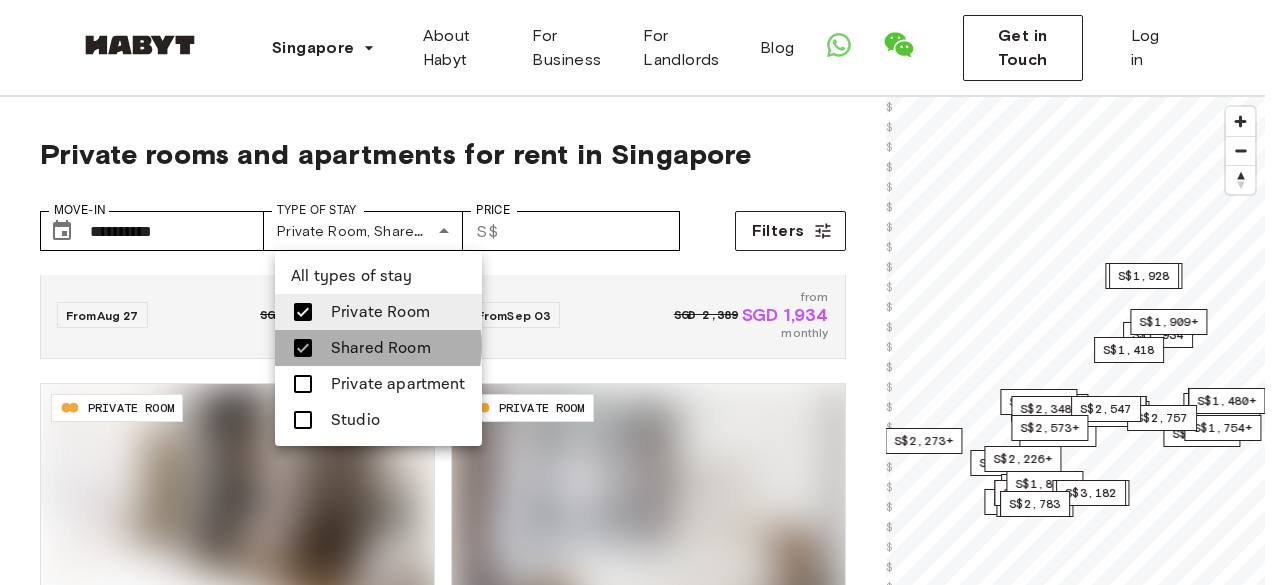 click on "Shared Room" at bounding box center [381, 348] 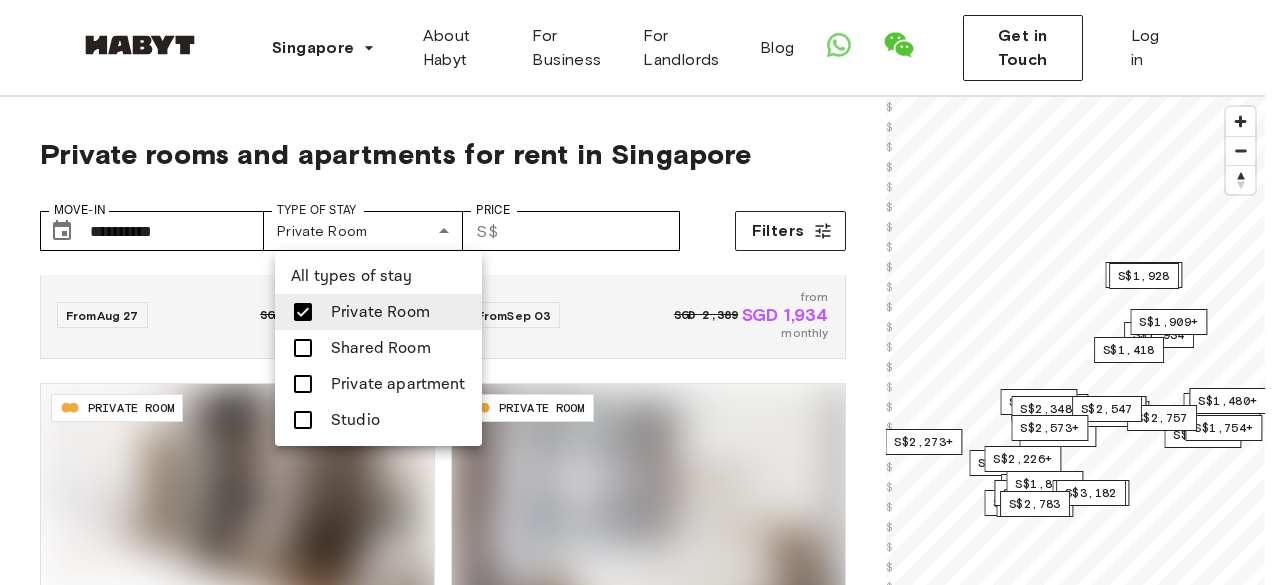 click at bounding box center (640, 292) 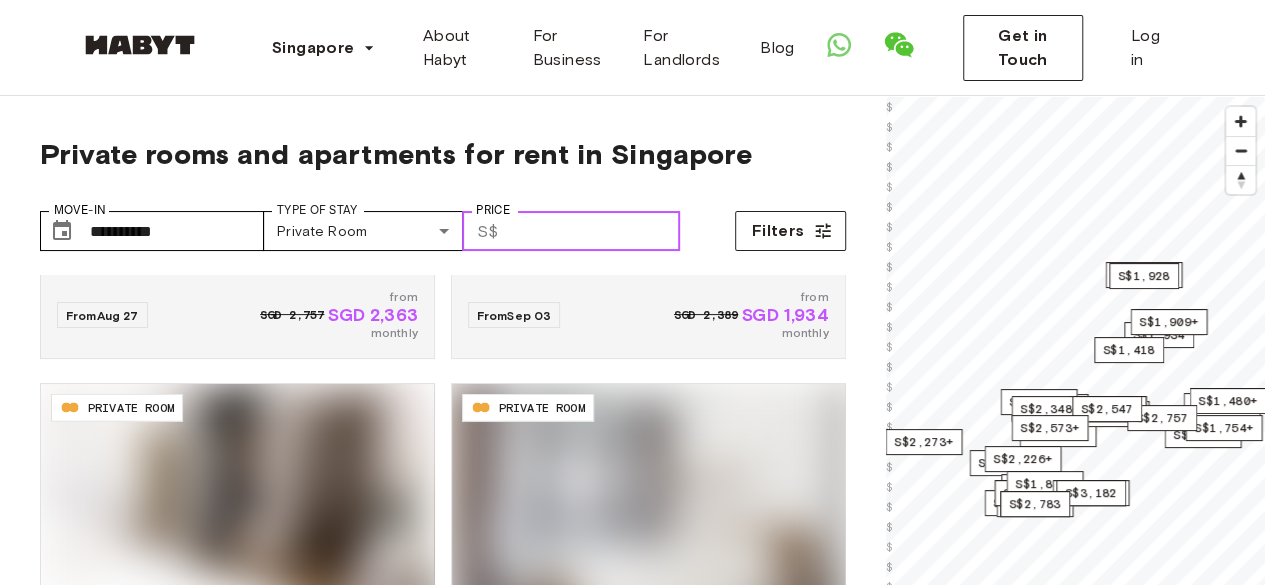 click on "Price" at bounding box center [593, 231] 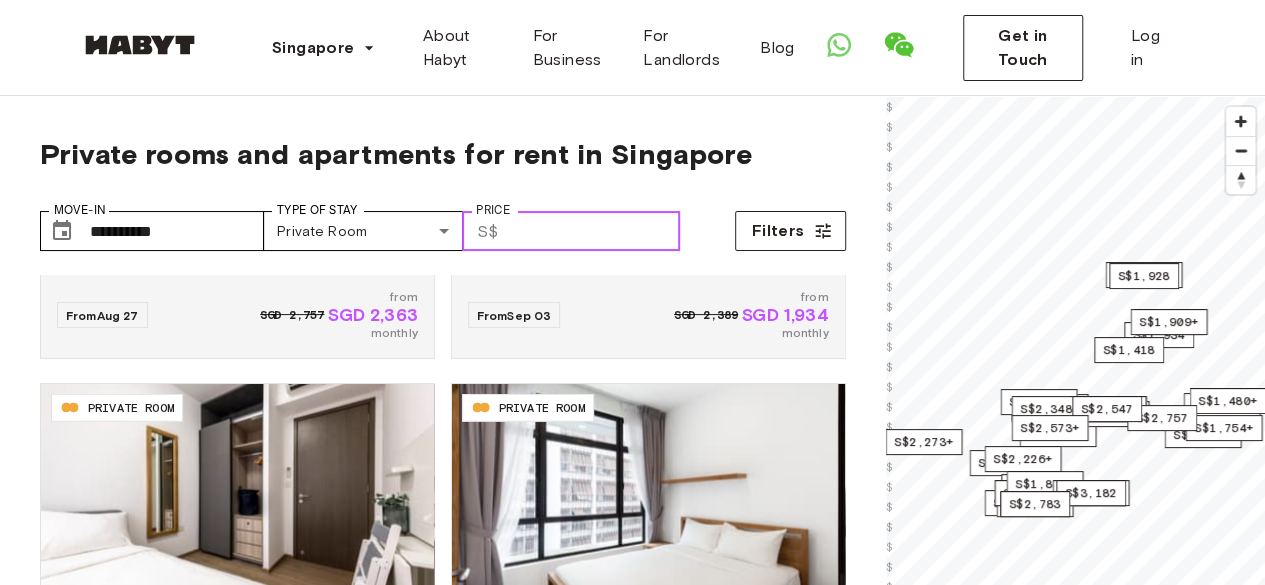 scroll, scrollTop: 0, scrollLeft: 0, axis: both 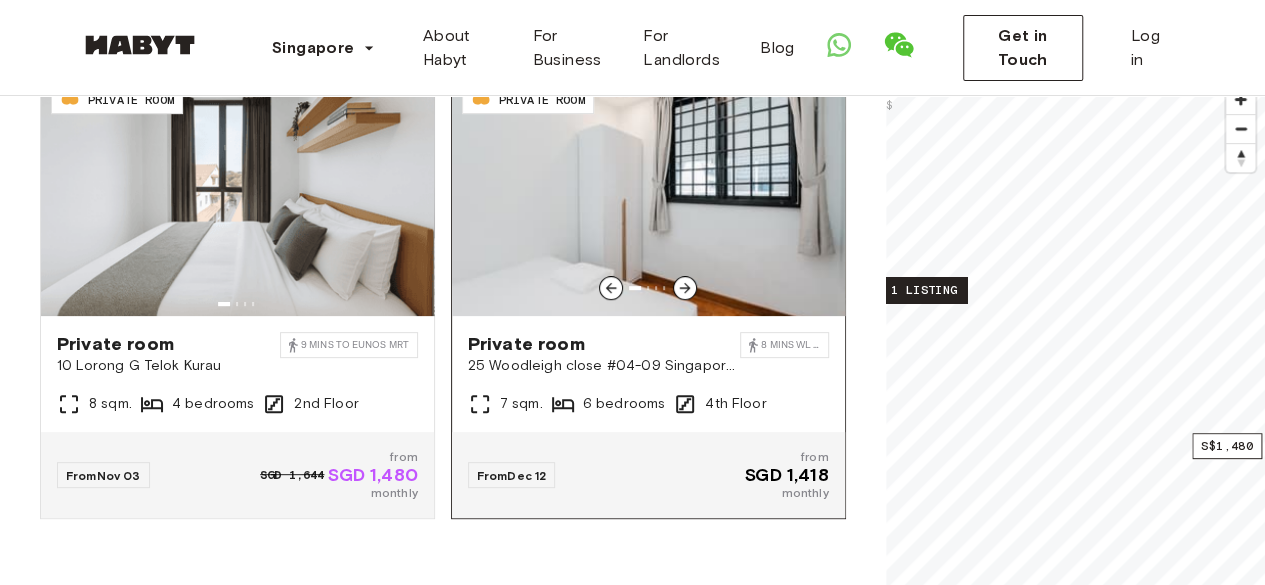 type on "****" 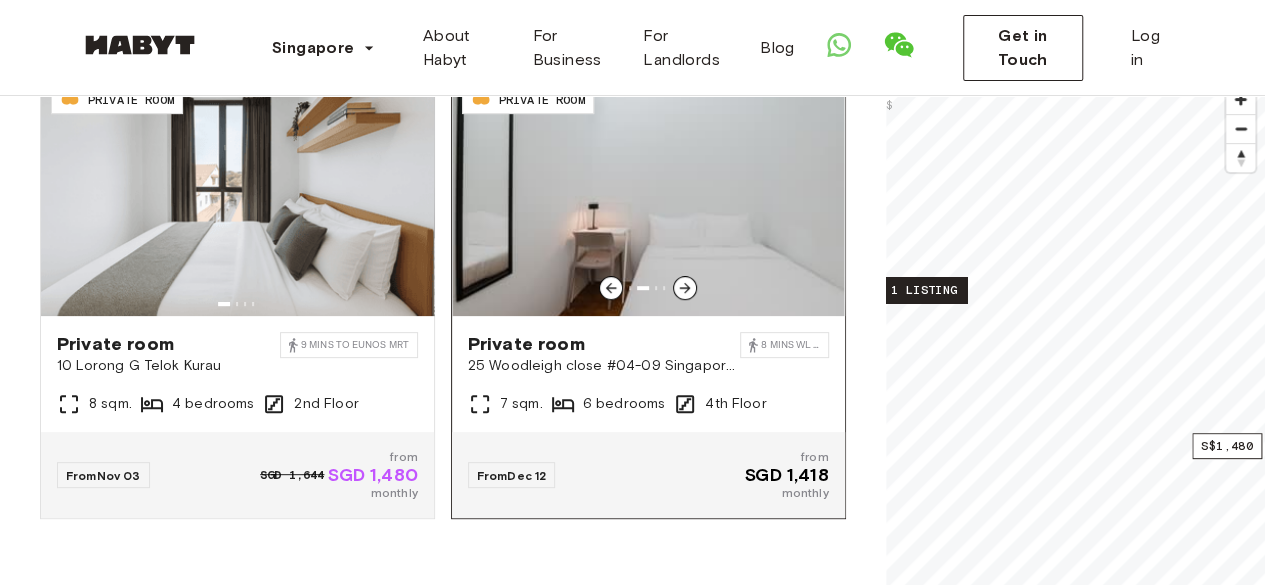 click 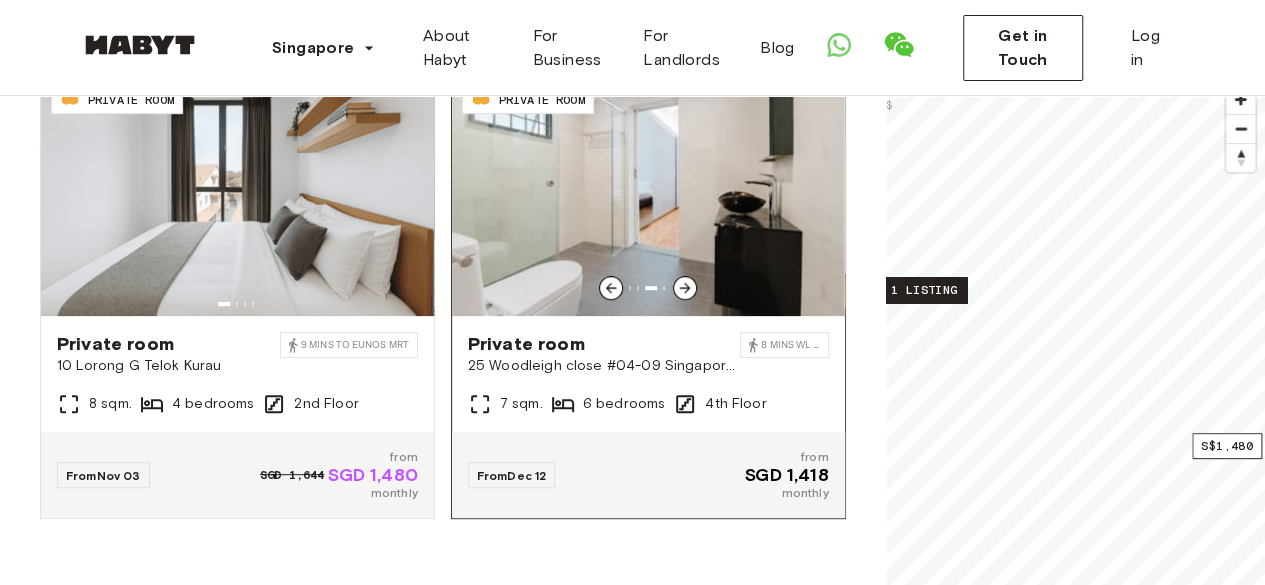 click 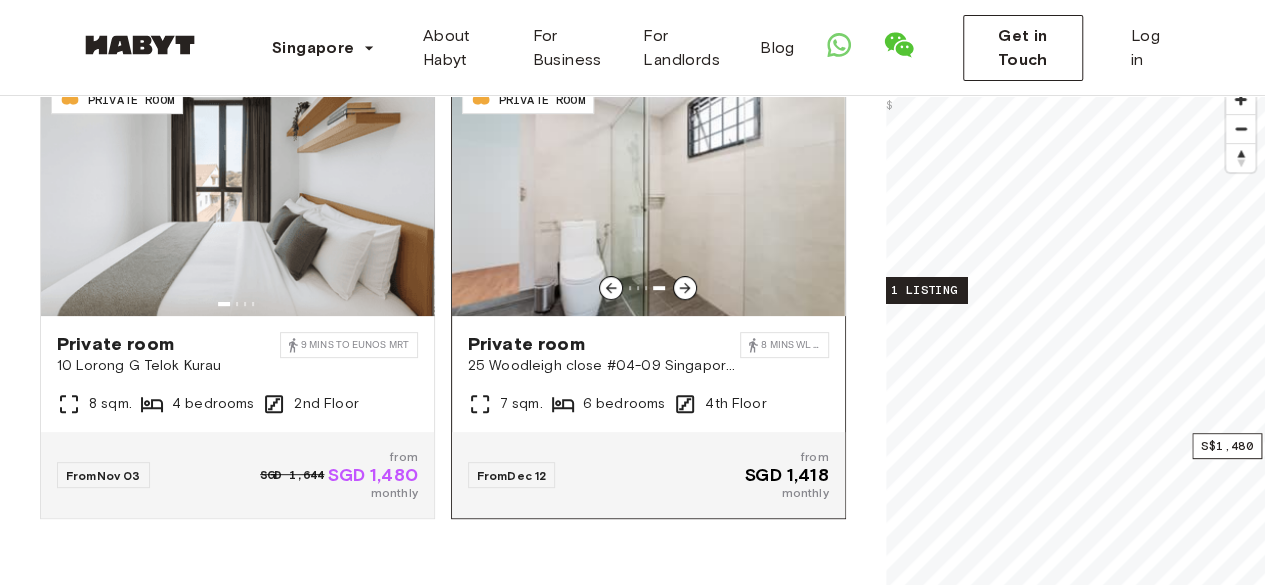click 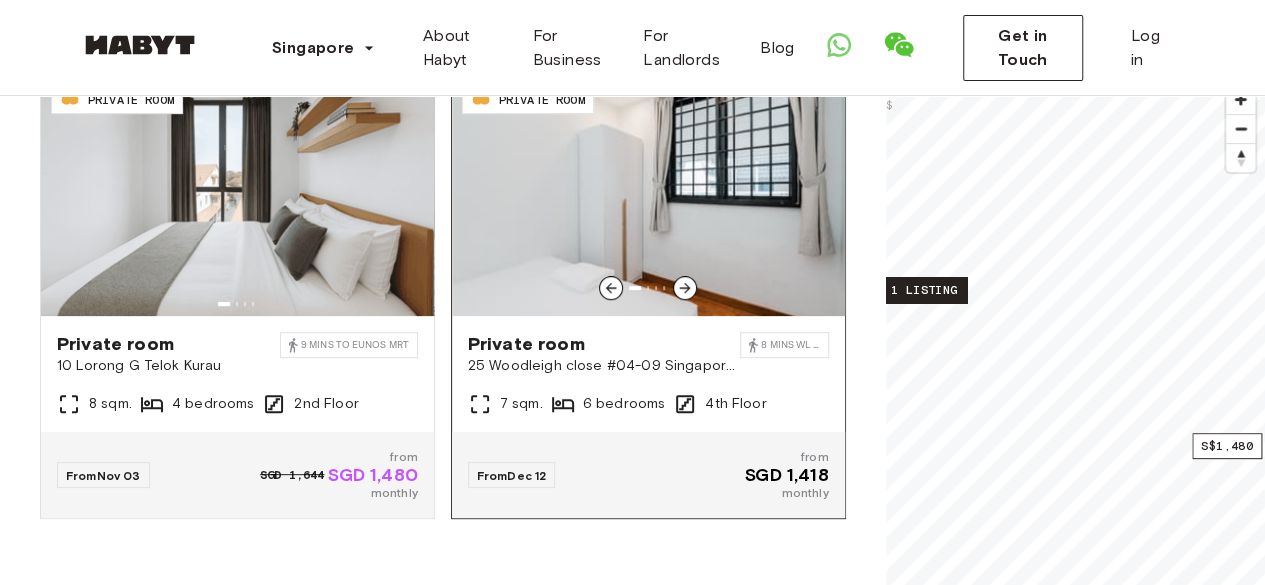 click 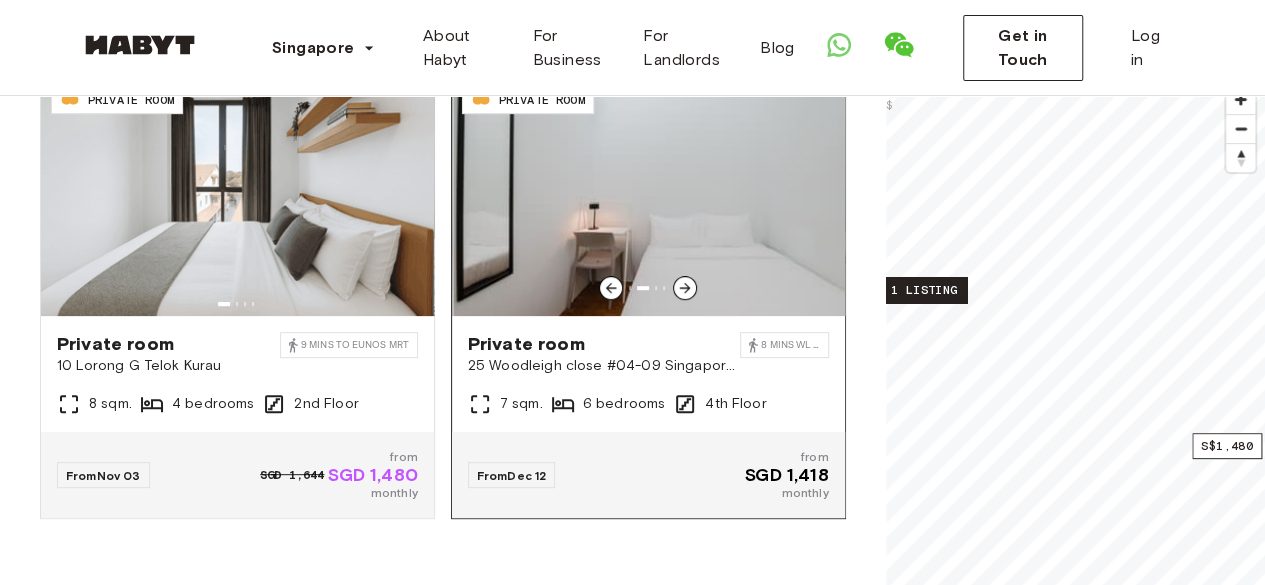 click 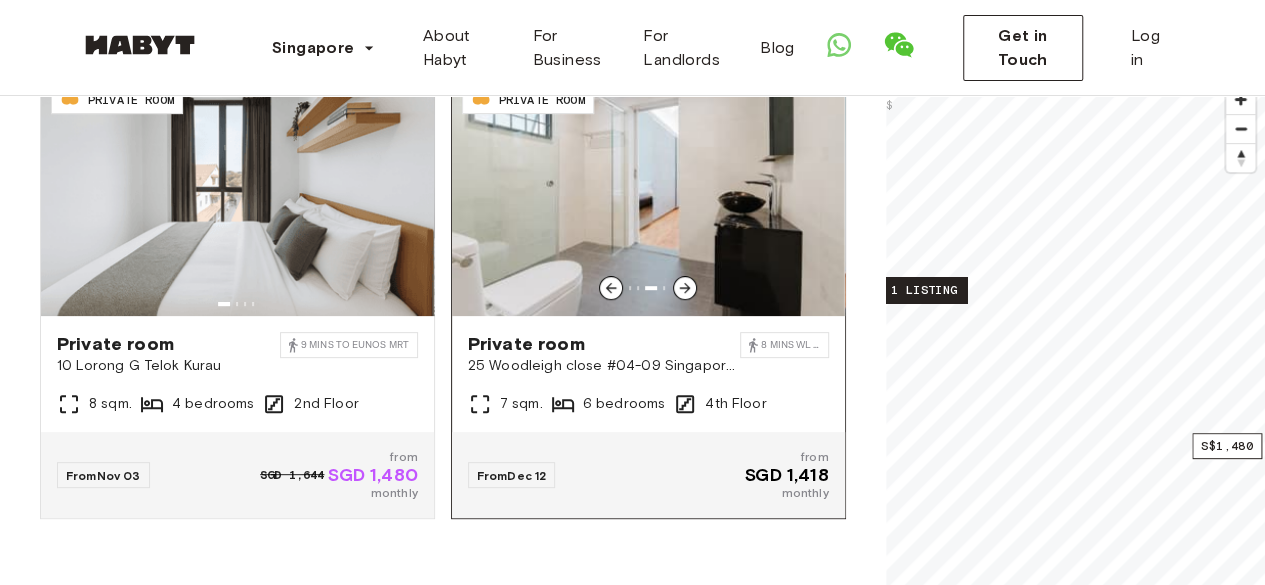 scroll, scrollTop: 100, scrollLeft: 0, axis: vertical 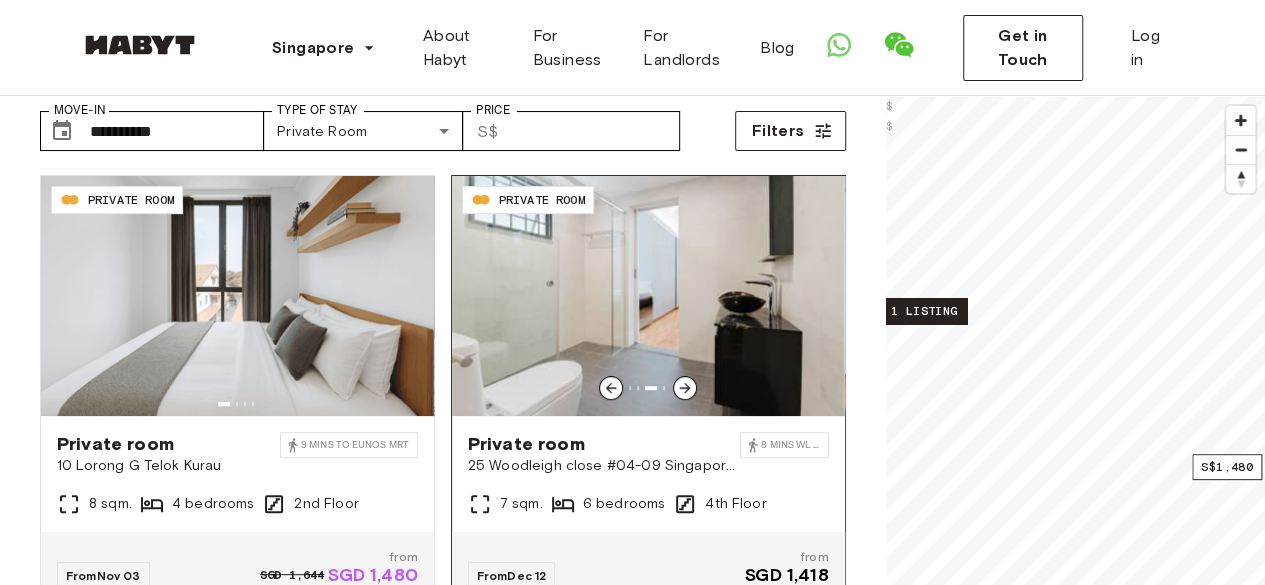 click at bounding box center (648, 296) 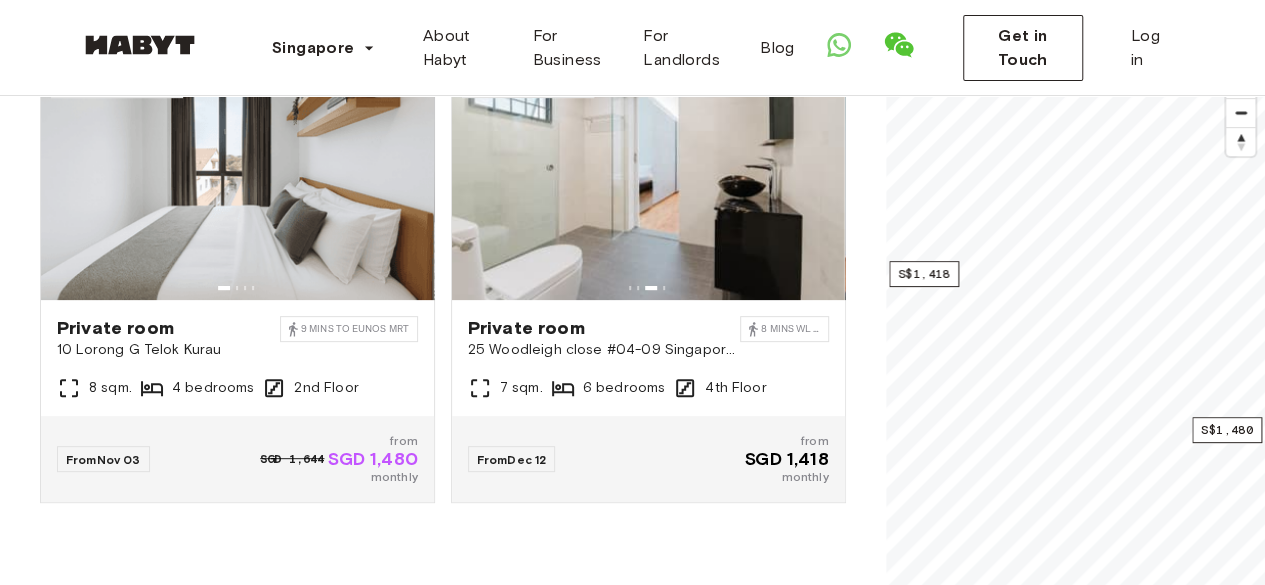 scroll, scrollTop: 0, scrollLeft: 0, axis: both 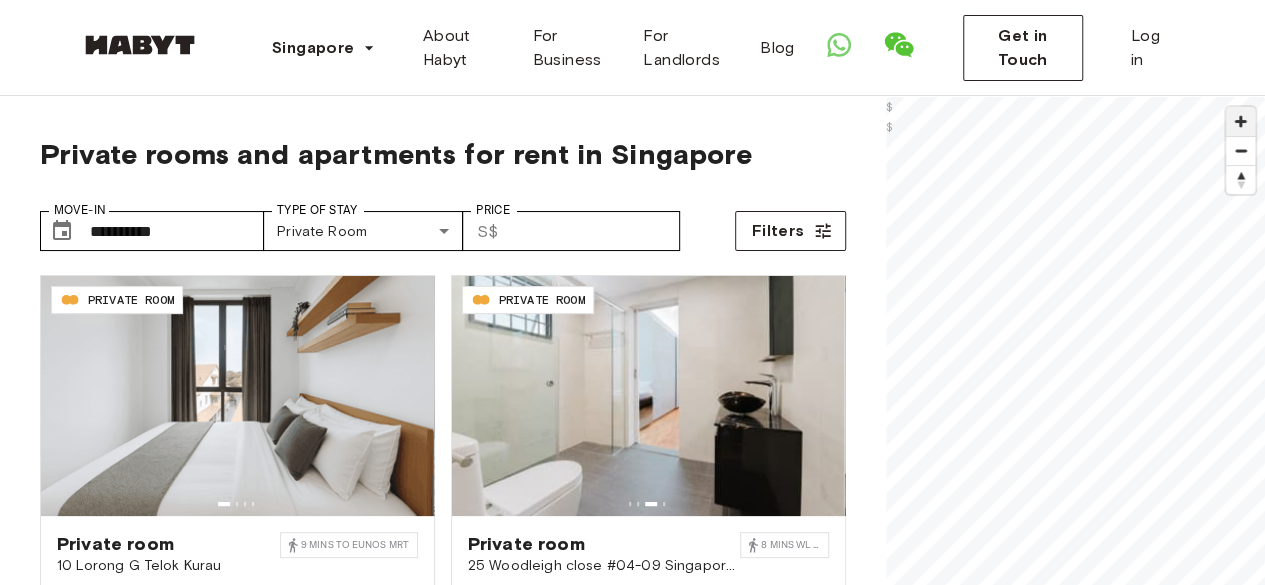 click at bounding box center (1240, 121) 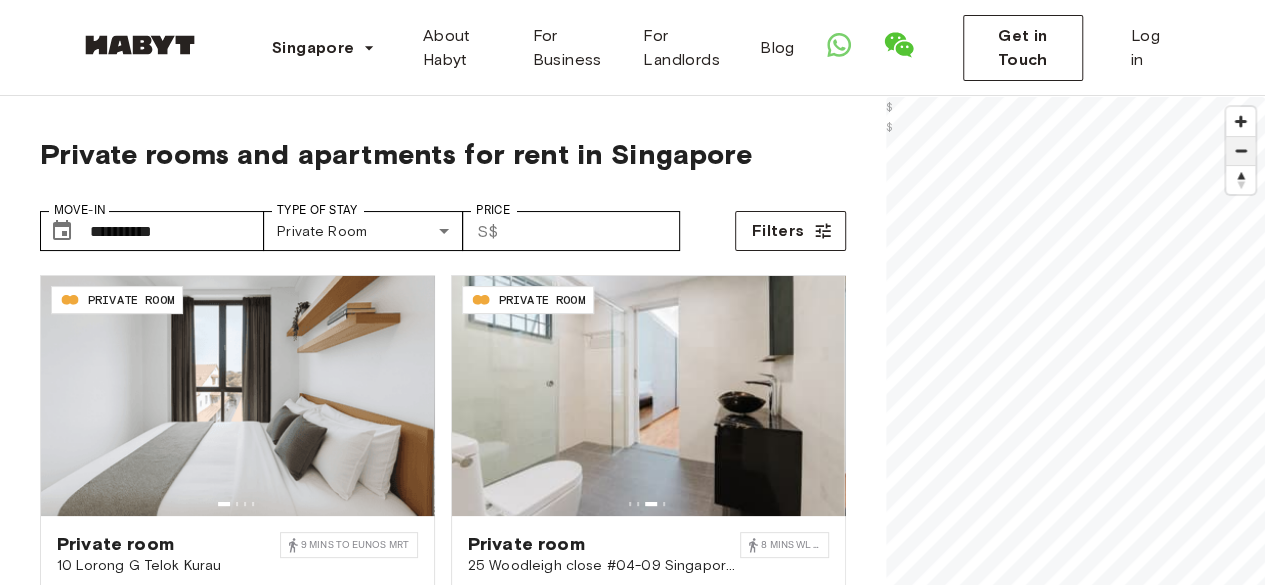 click at bounding box center (1240, 151) 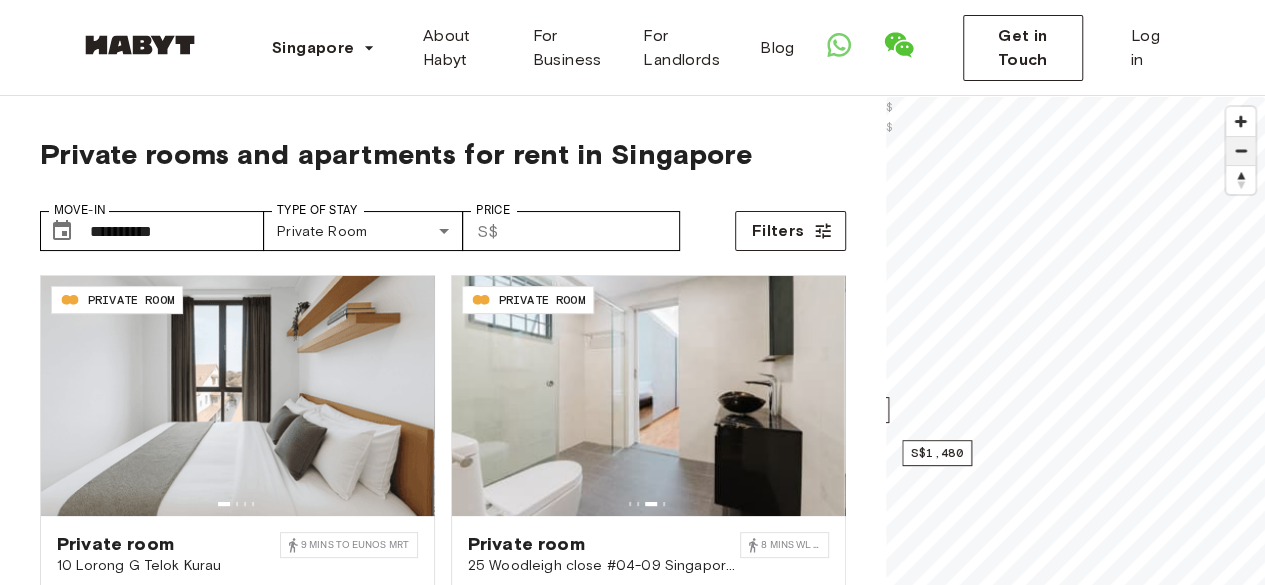 click at bounding box center [1240, 151] 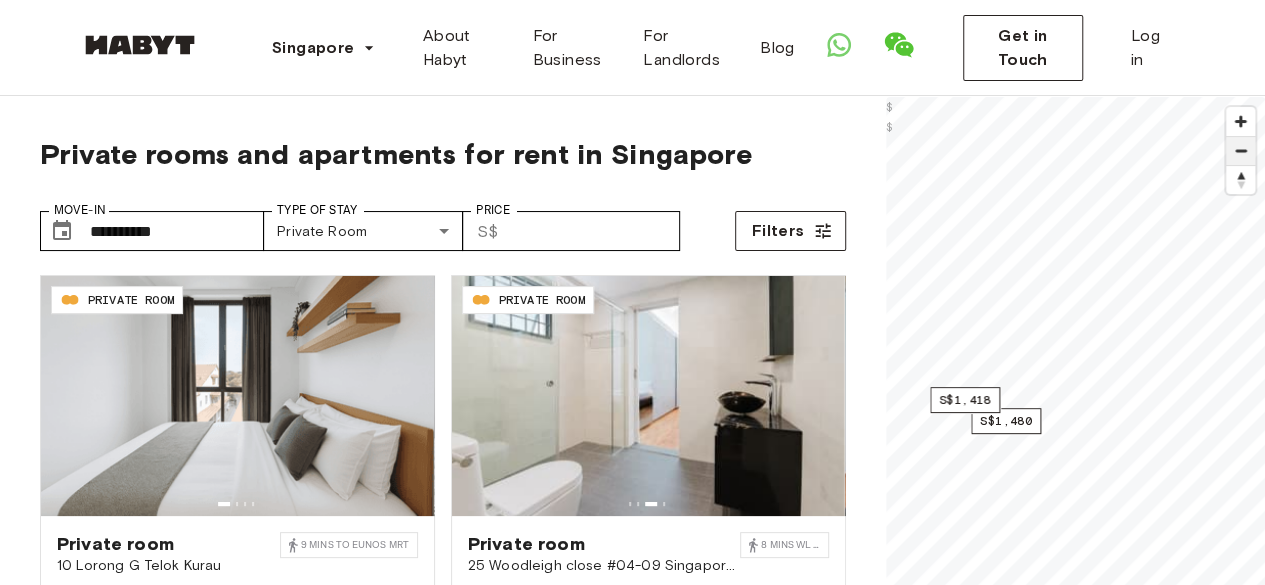 click at bounding box center [1240, 151] 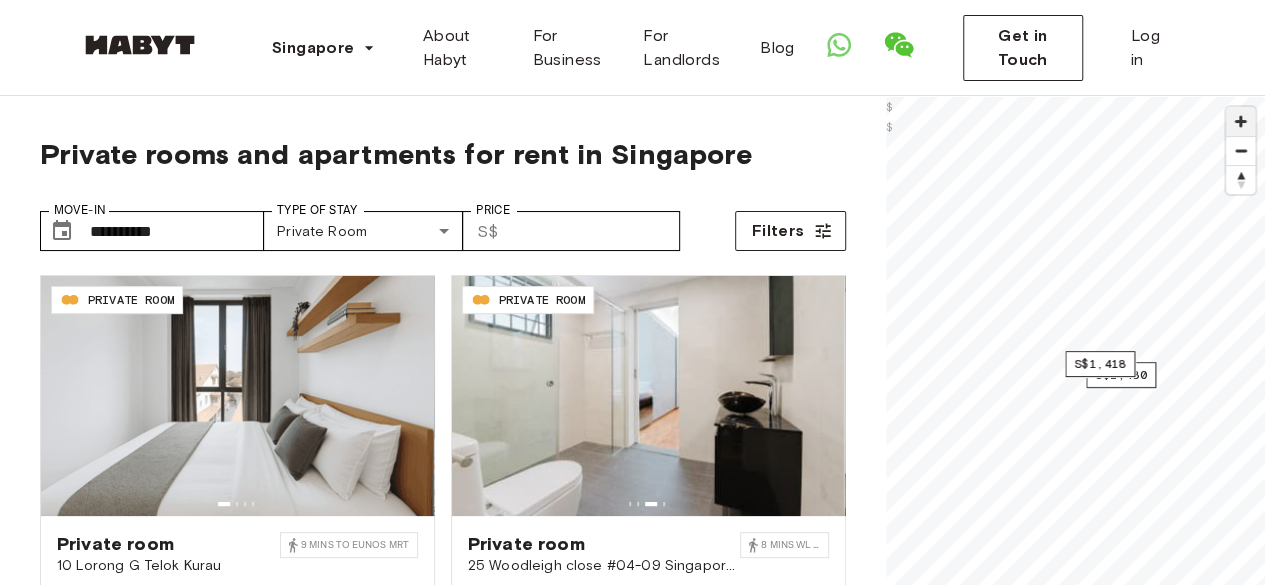 click at bounding box center (1240, 121) 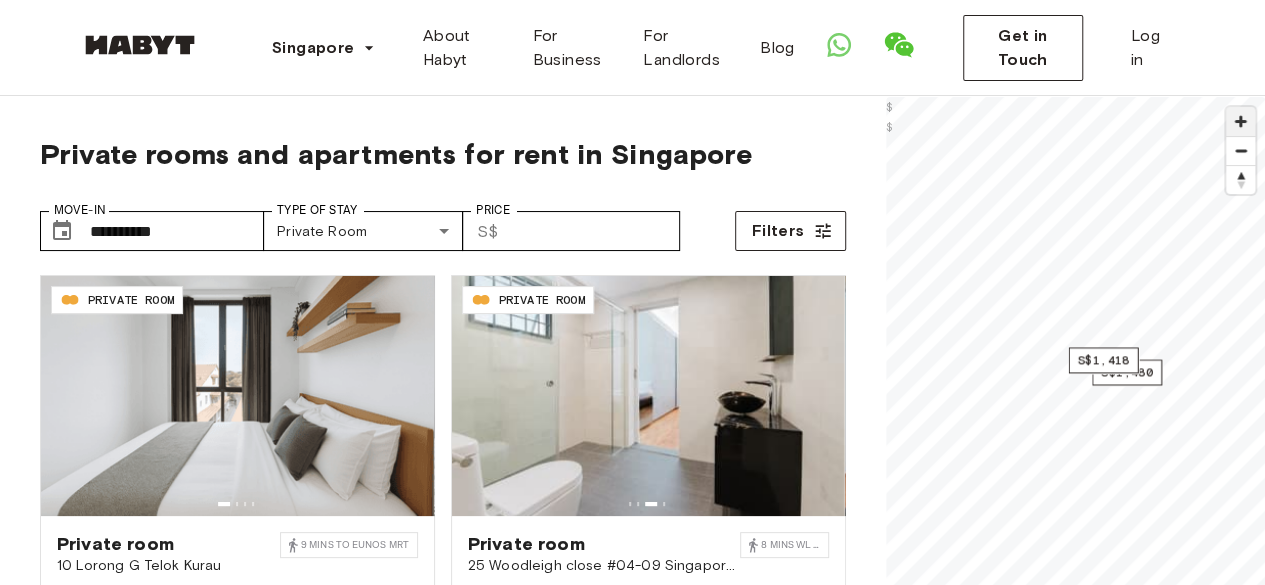 click at bounding box center [1240, 121] 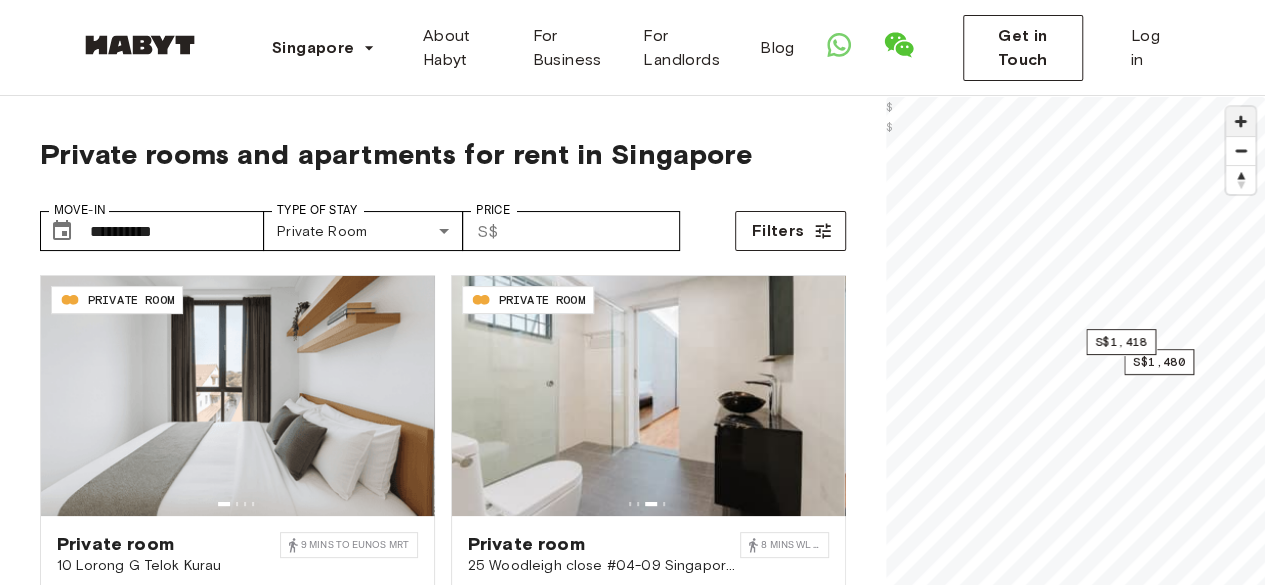 click at bounding box center (1240, 121) 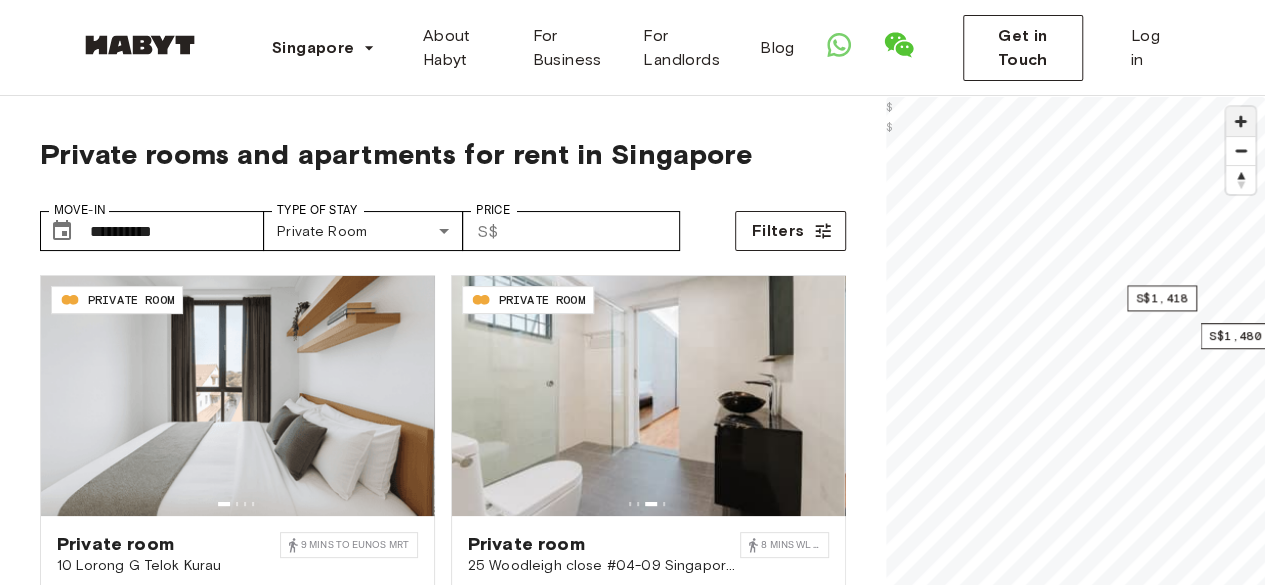 click at bounding box center [1240, 121] 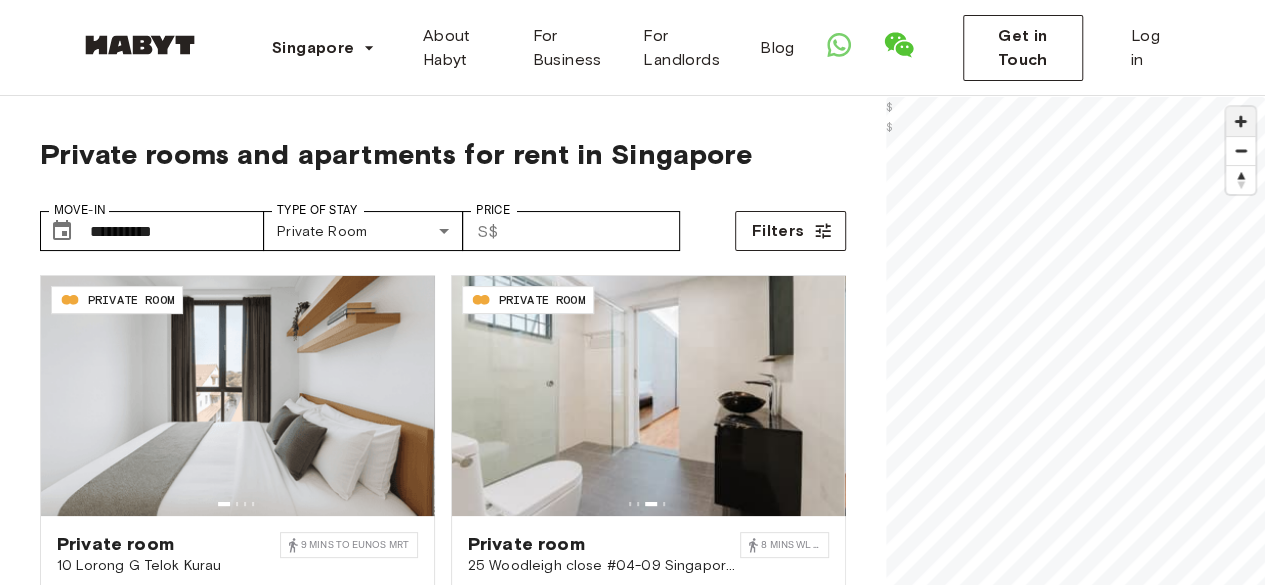 click at bounding box center (1240, 121) 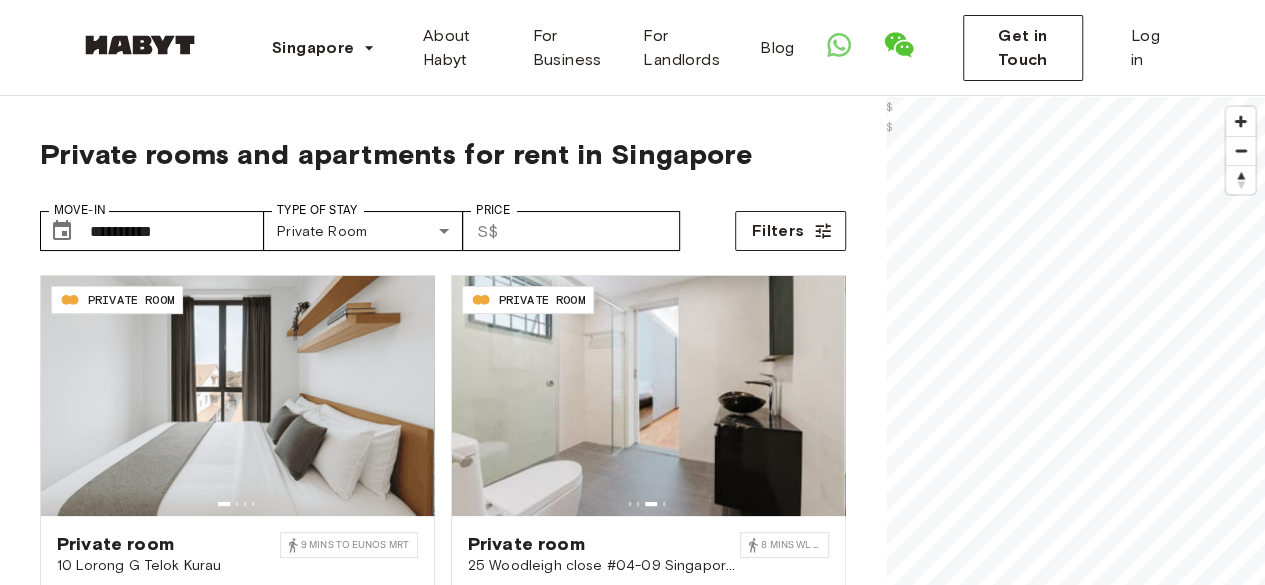 click on "**********" at bounding box center [632, 2332] 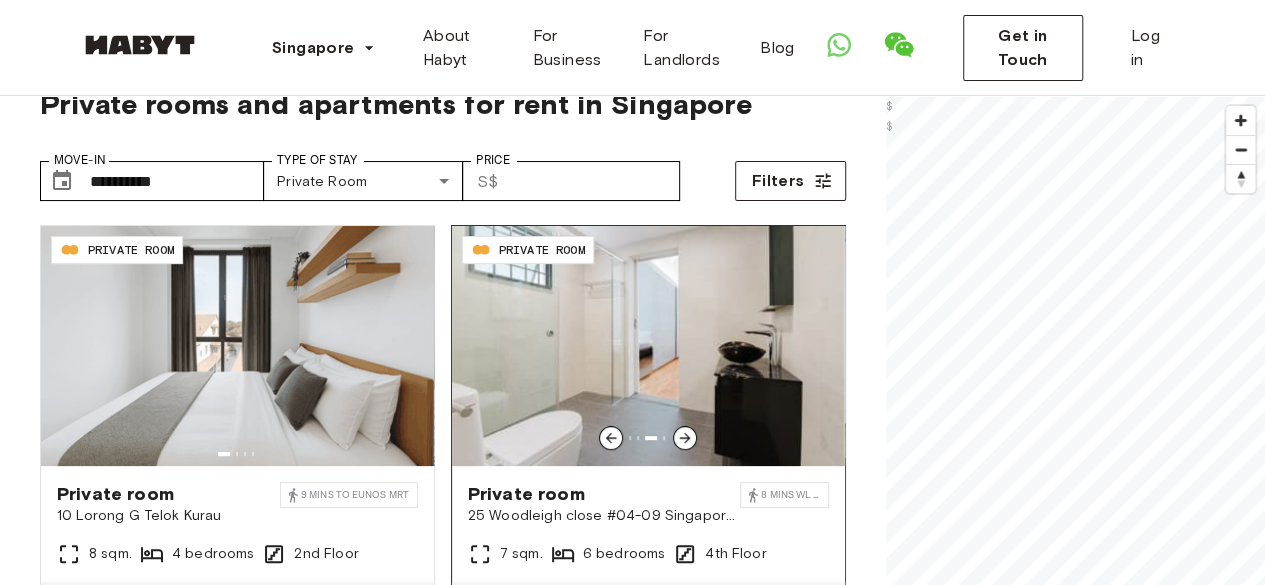 scroll, scrollTop: 0, scrollLeft: 0, axis: both 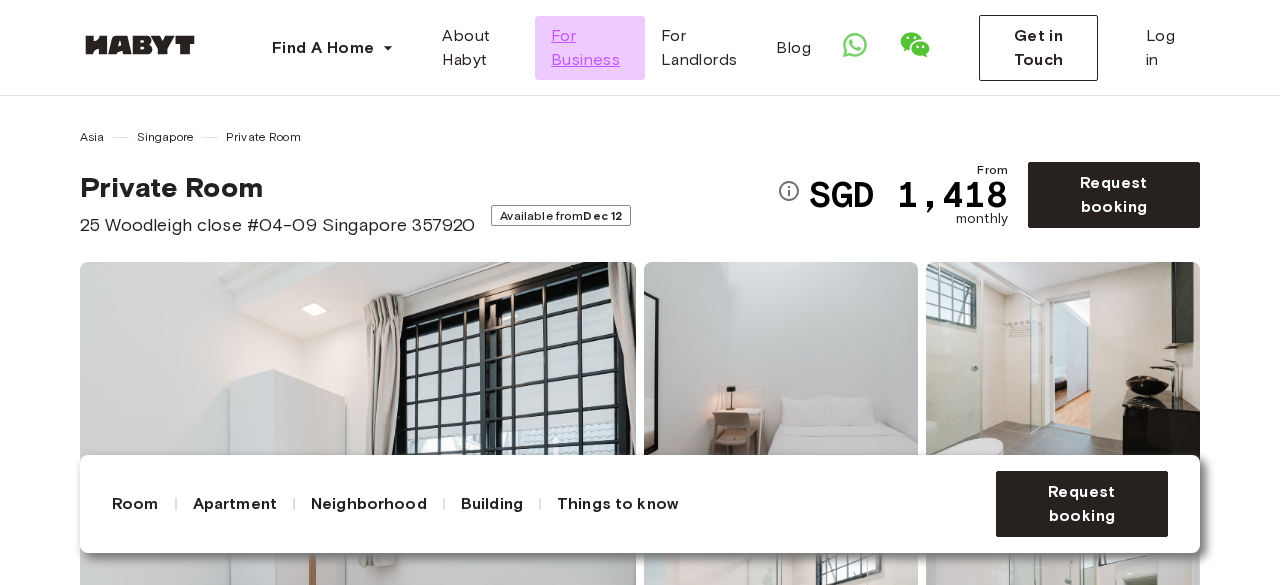 click on "For Business" at bounding box center [590, 48] 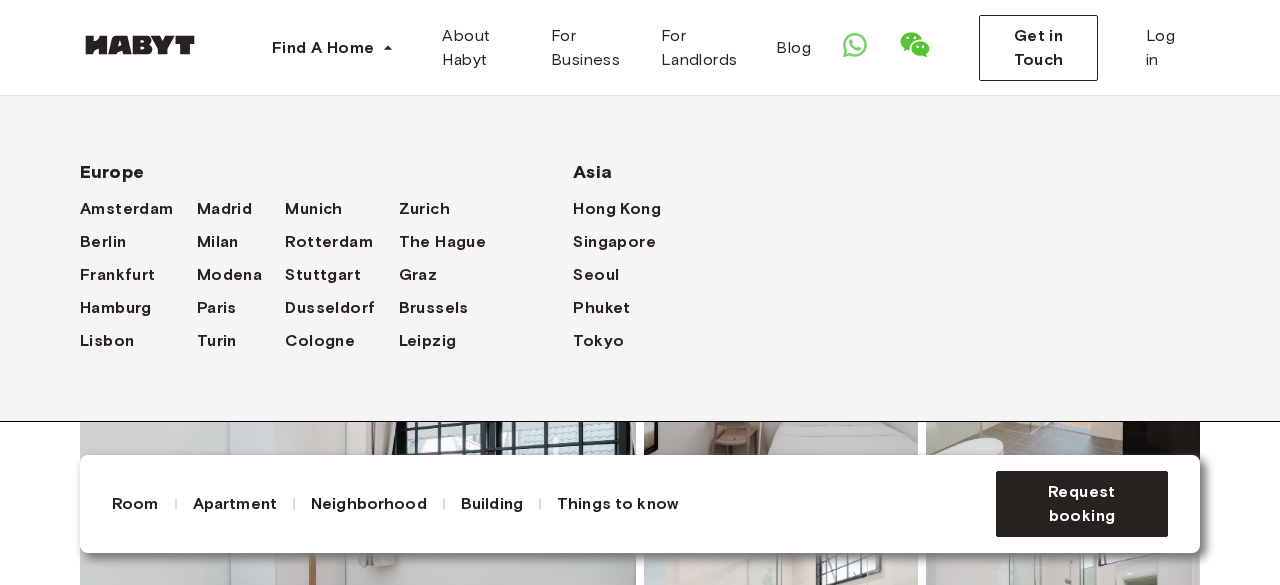 scroll, scrollTop: 0, scrollLeft: 0, axis: both 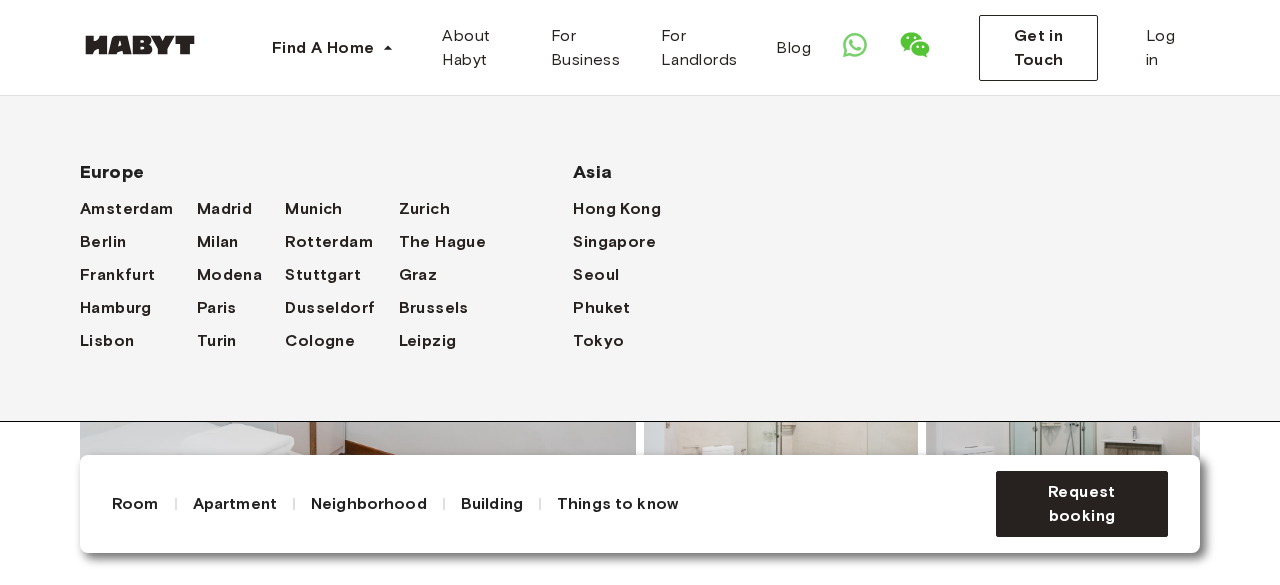click on "Europe Amsterdam Berlin Frankfurt Hamburg Lisbon Madrid Milan Modena Paris Turin Munich Rotterdam Stuttgart Dusseldorf Cologne Zurich The Hague Graz Brussels Leipzig Asia Hong Kong Singapore Seoul Phuket Tokyo" at bounding box center [608, 226] 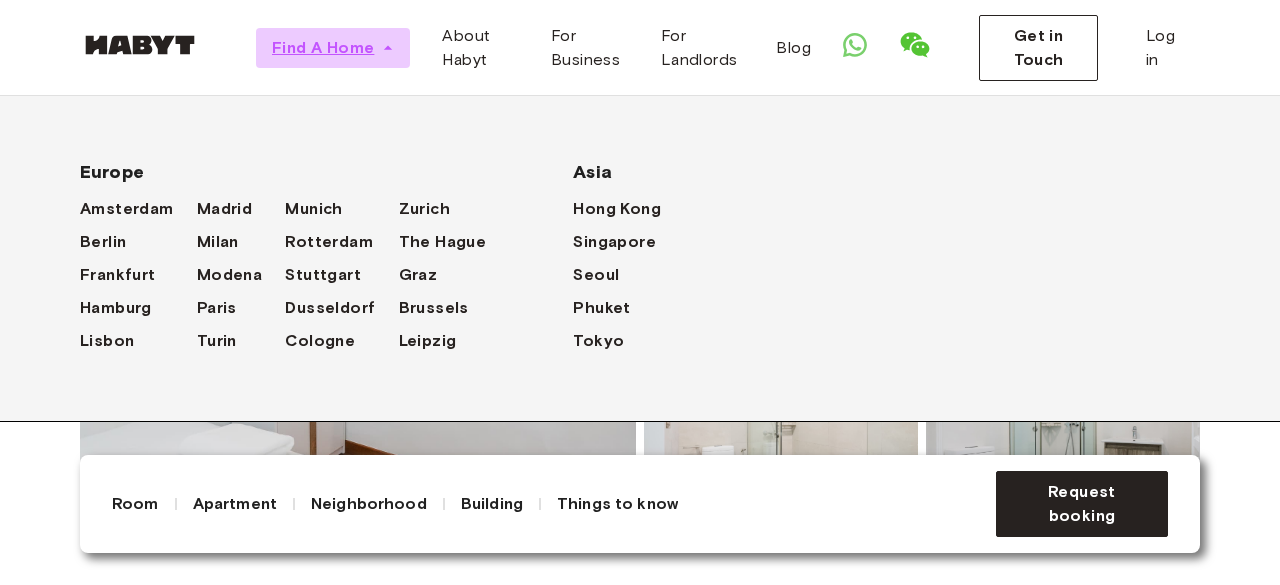 click 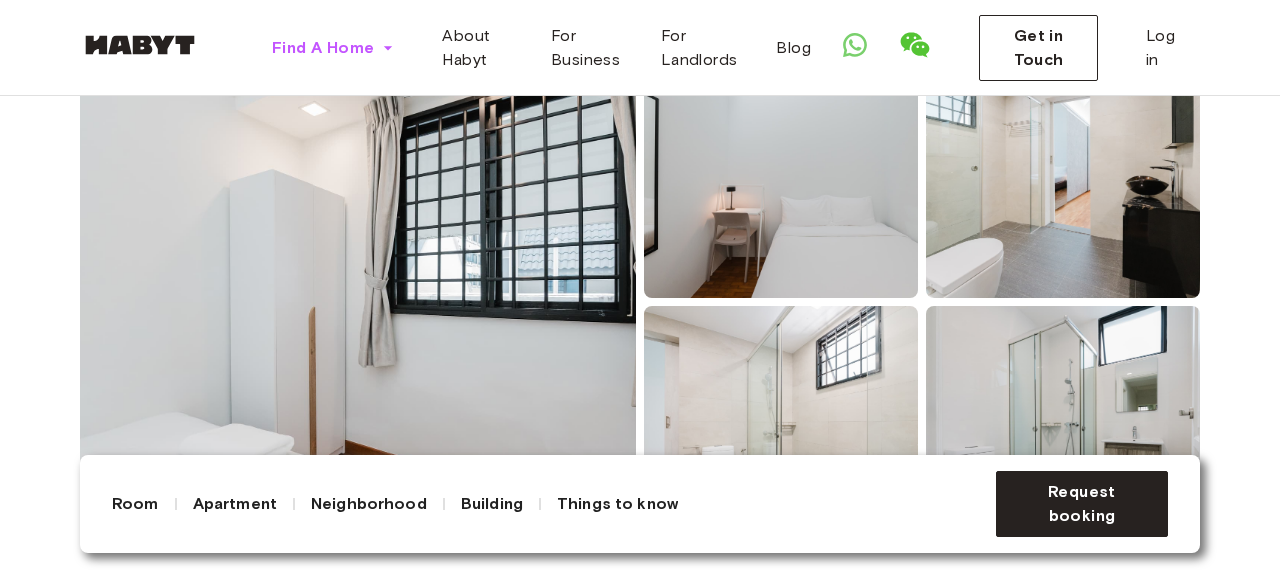 type 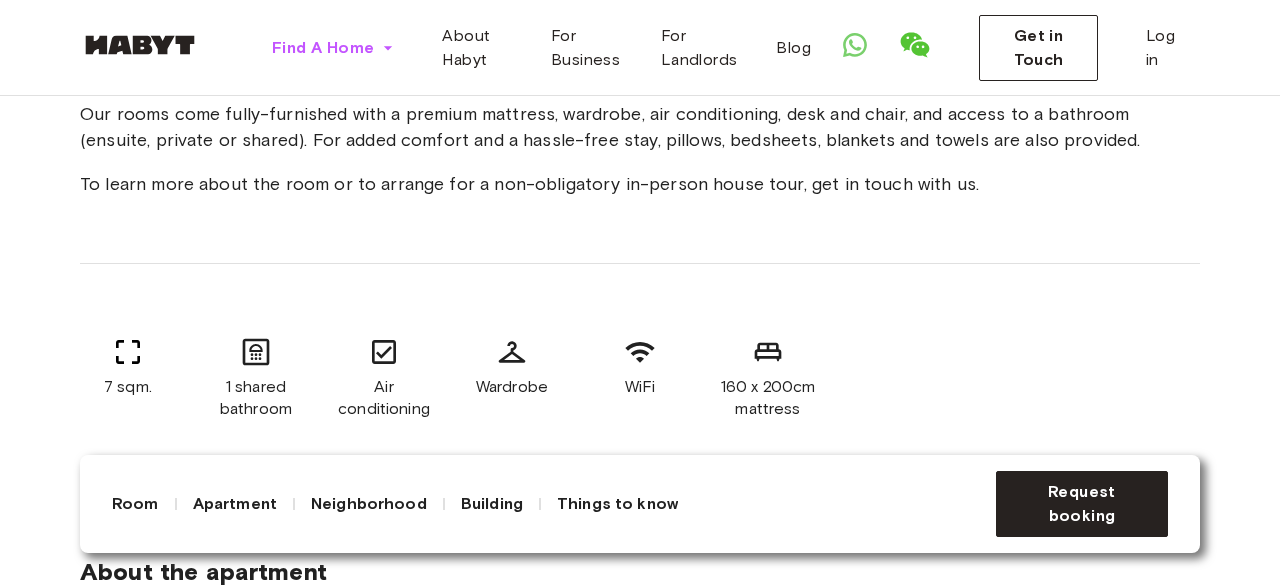 scroll, scrollTop: 820, scrollLeft: 0, axis: vertical 